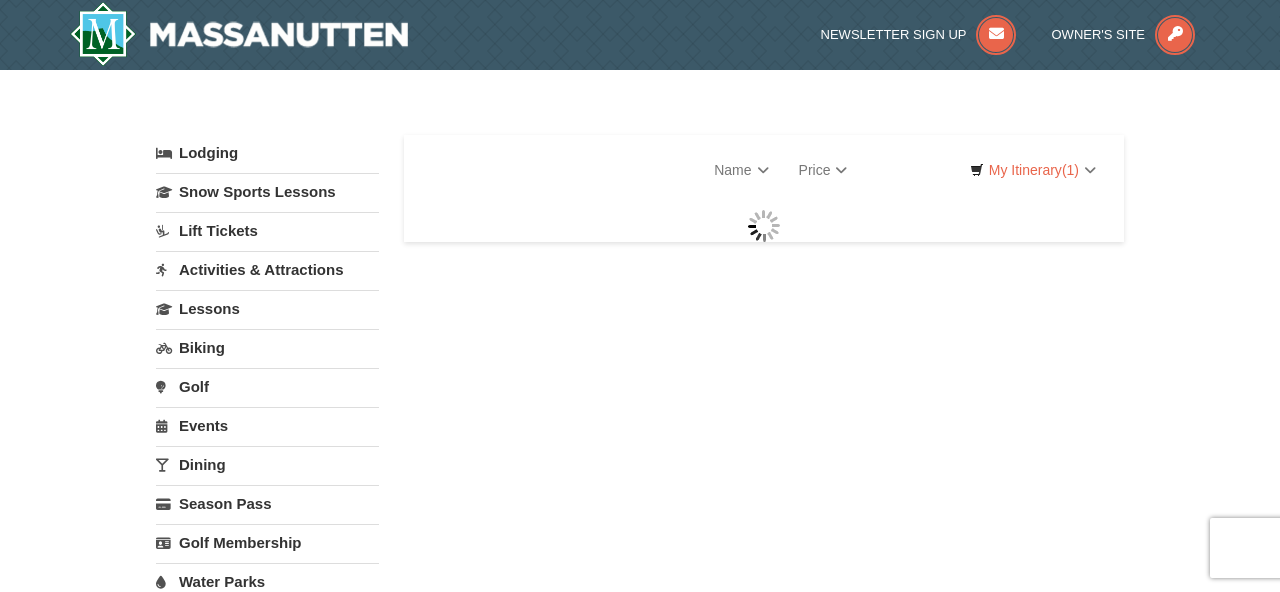scroll, scrollTop: 0, scrollLeft: 0, axis: both 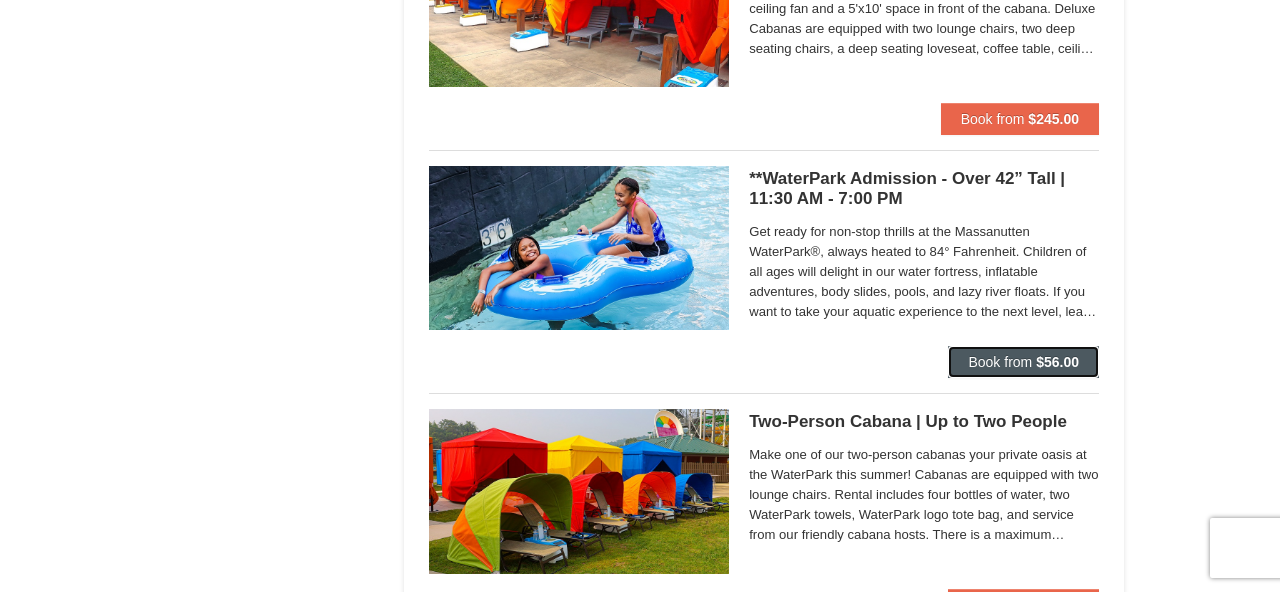 click on "Book from" at bounding box center [1000, 362] 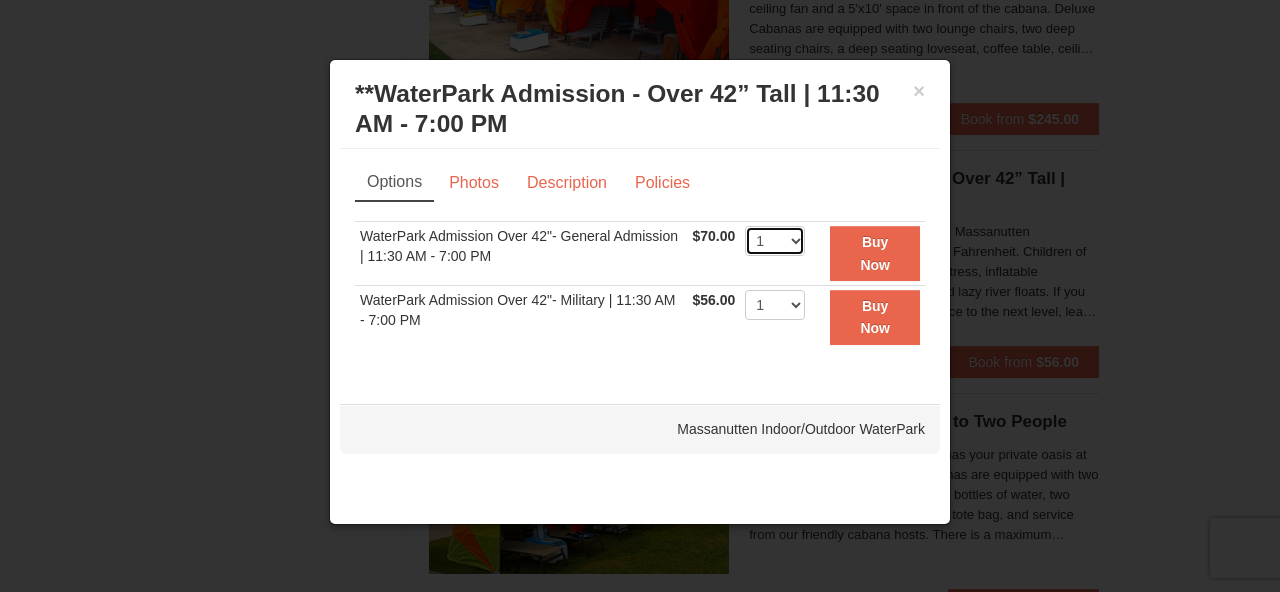 click on "1
2
3
4
5
6
7
8
9
10
11
12
13
14
15
16
17
18
19
20
21 22" at bounding box center (775, 241) 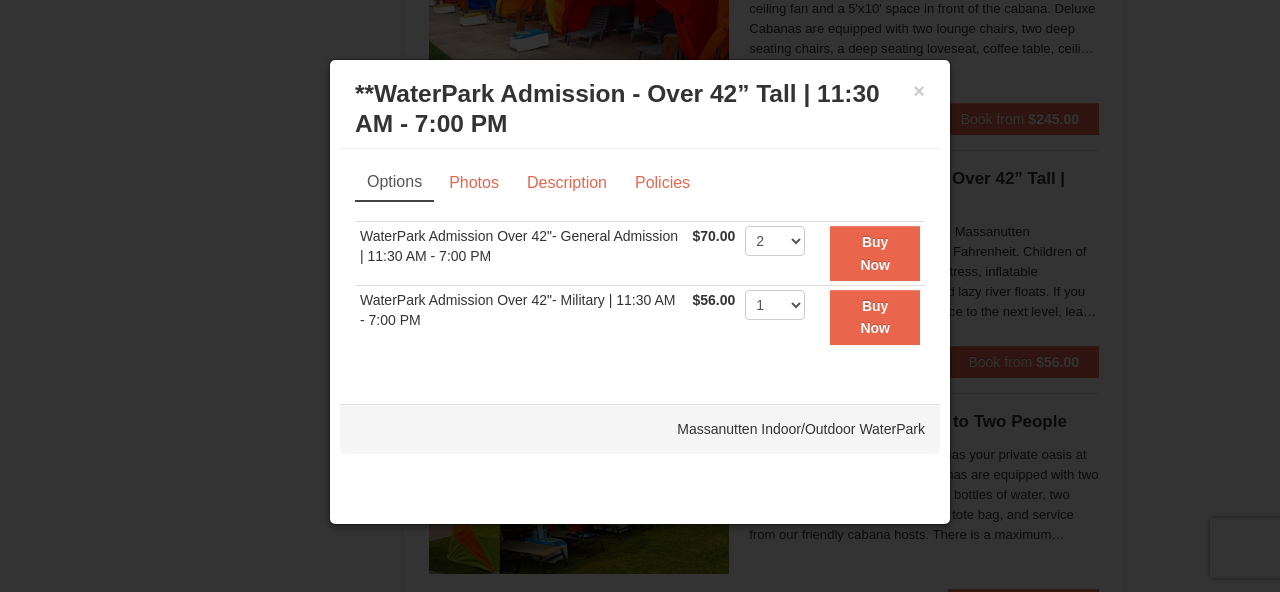 click on "1
2
3
4
5
6
7
8
9
10
11
12
13
14
15
16
17
18
19
20 21 22 23 24 25" at bounding box center (775, 254) 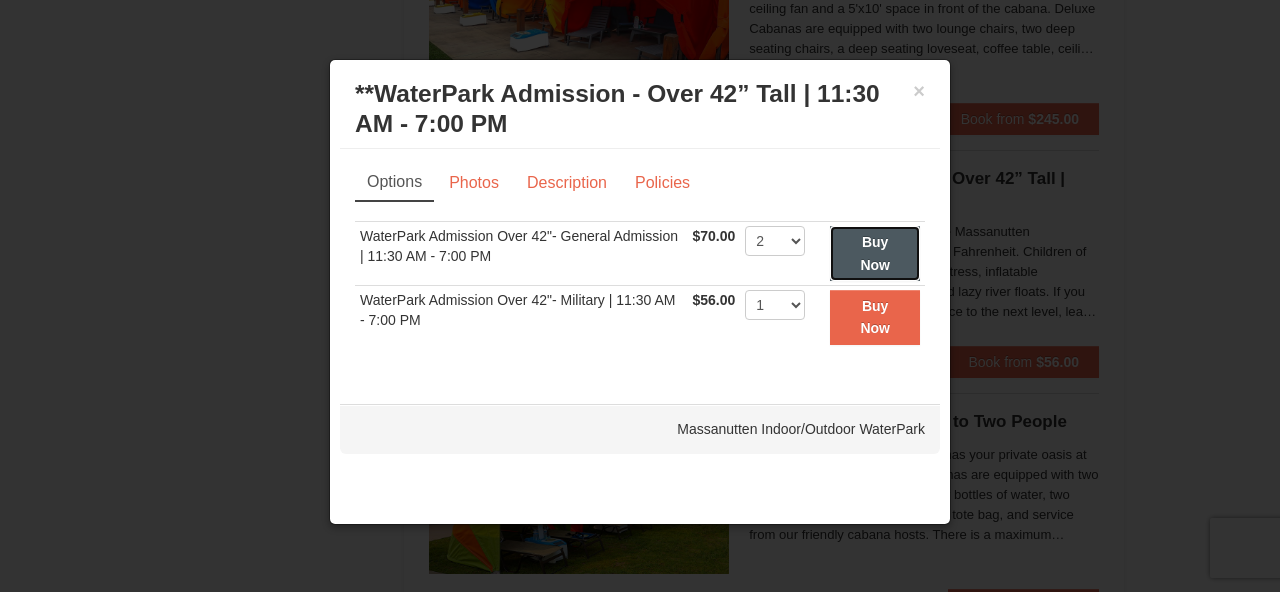 click on "Buy Now" at bounding box center (875, 253) 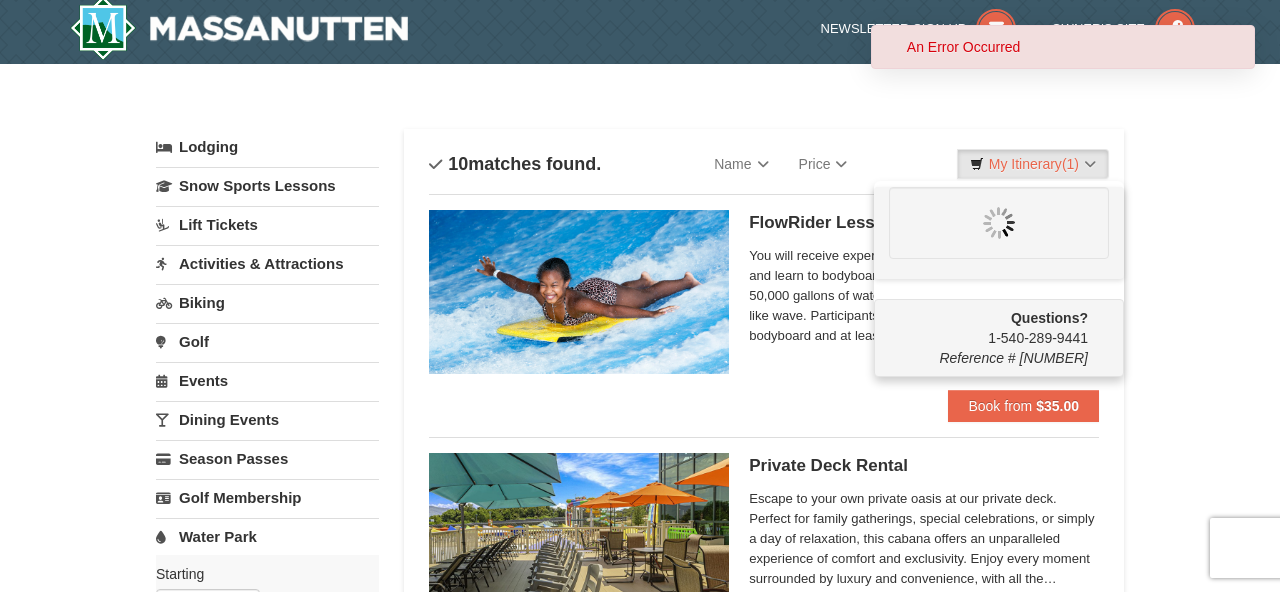 scroll, scrollTop: 0, scrollLeft: 0, axis: both 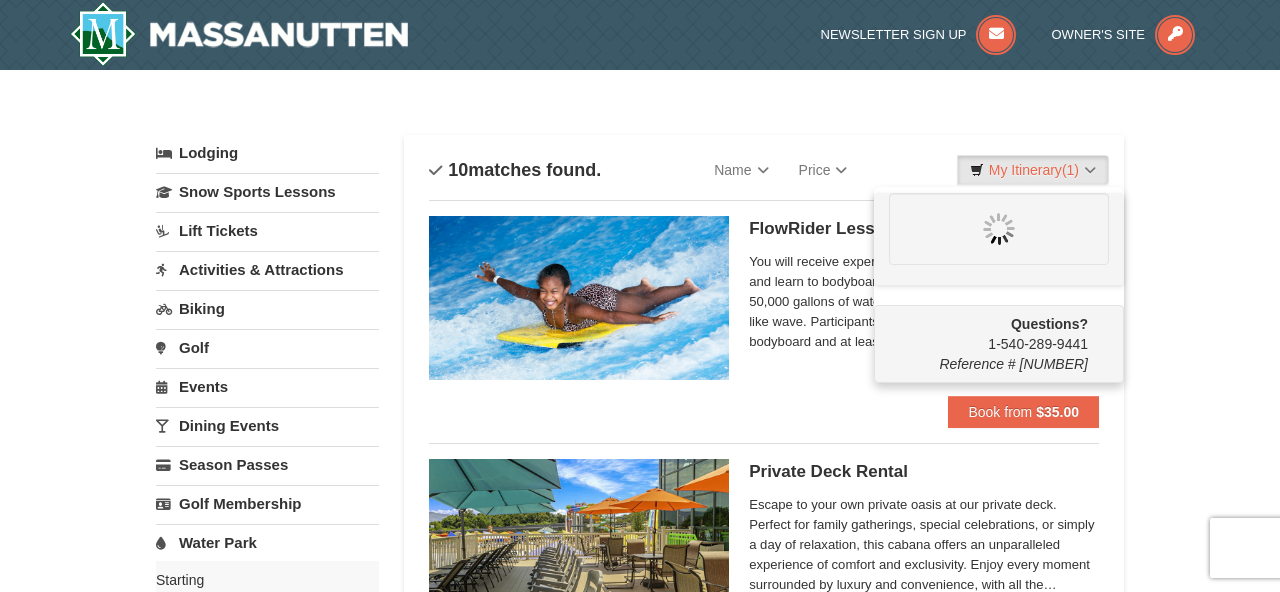 click on "×
Categories
List
Filter
My Itinerary (1)
Questions?  1-540-289-9441
Reference #   414849111
Lodging
Arrival Please format dates MM/DD/YYYY Please format dates MM/DD/YYYY
08/11/2025
Departure Please format dates MM/DD/YYYY Please format dates MM/DD/YYYY
Adults" at bounding box center [640, 1379] 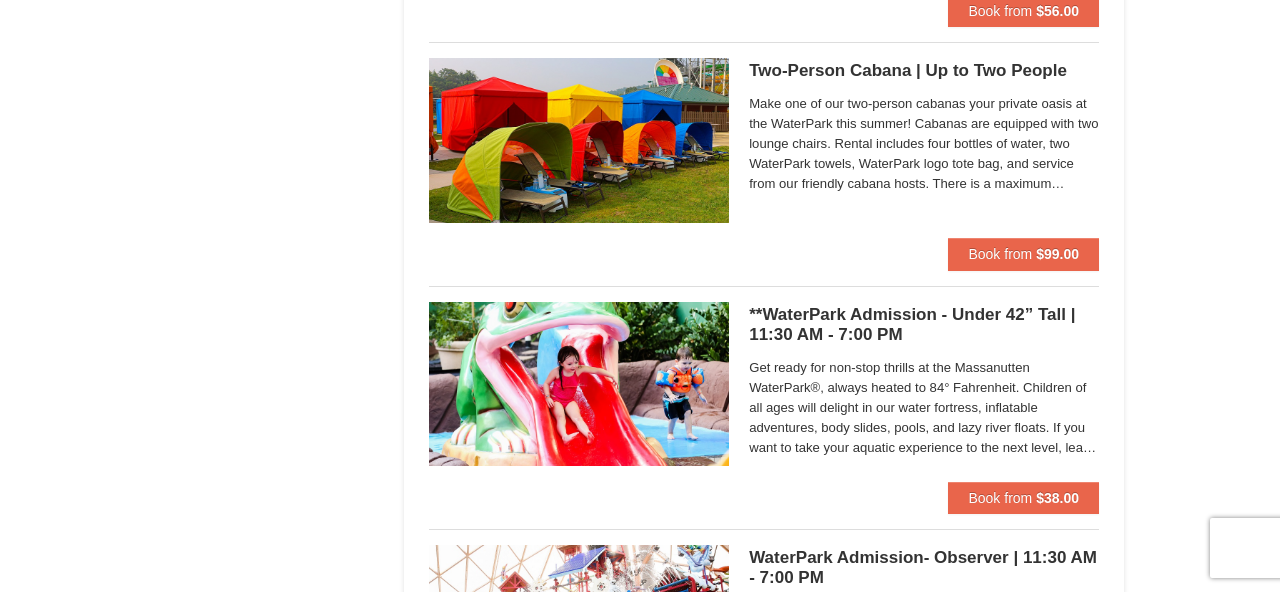 scroll, scrollTop: 1626, scrollLeft: 0, axis: vertical 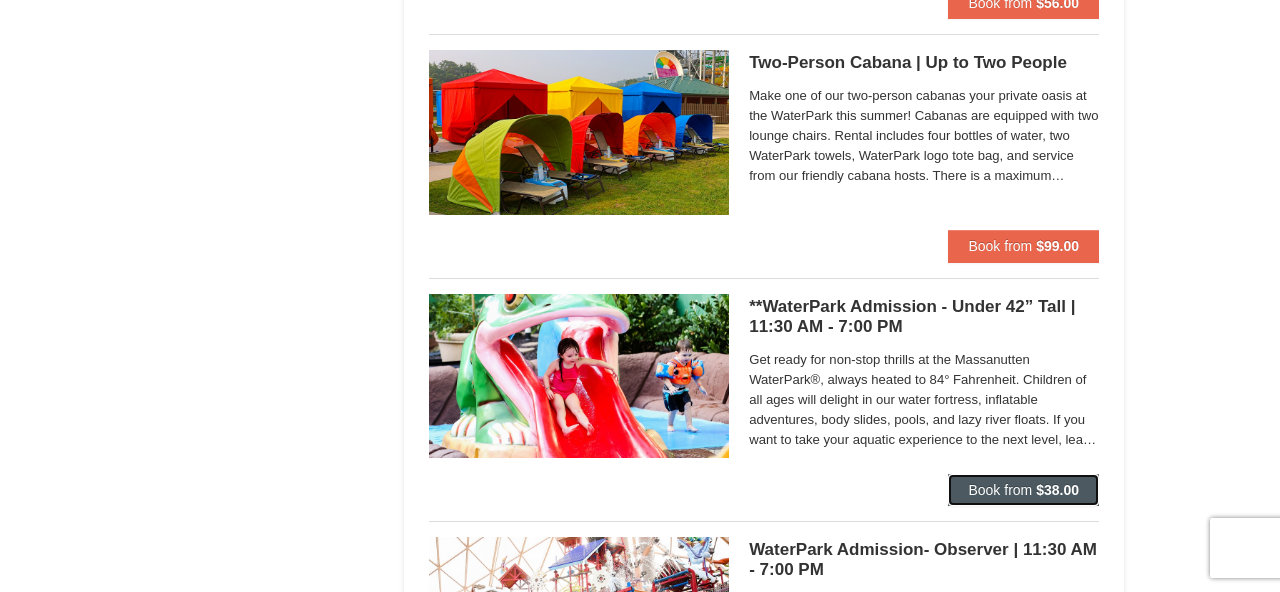 click on "Book from" at bounding box center (1000, 490) 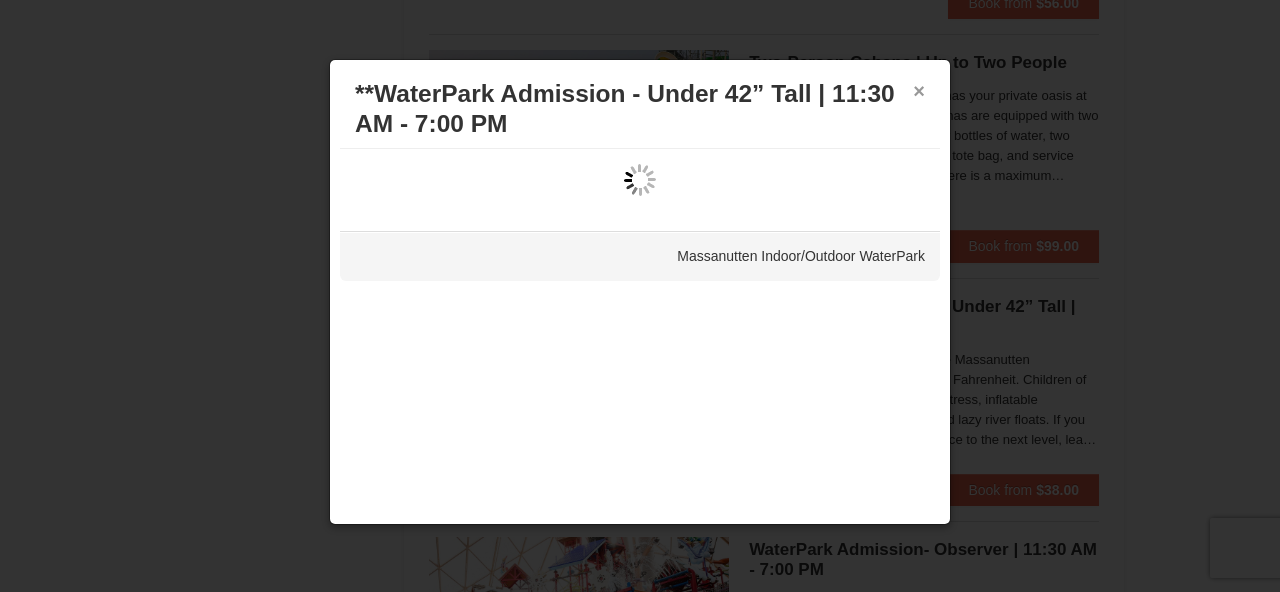 click on "×" at bounding box center [919, 91] 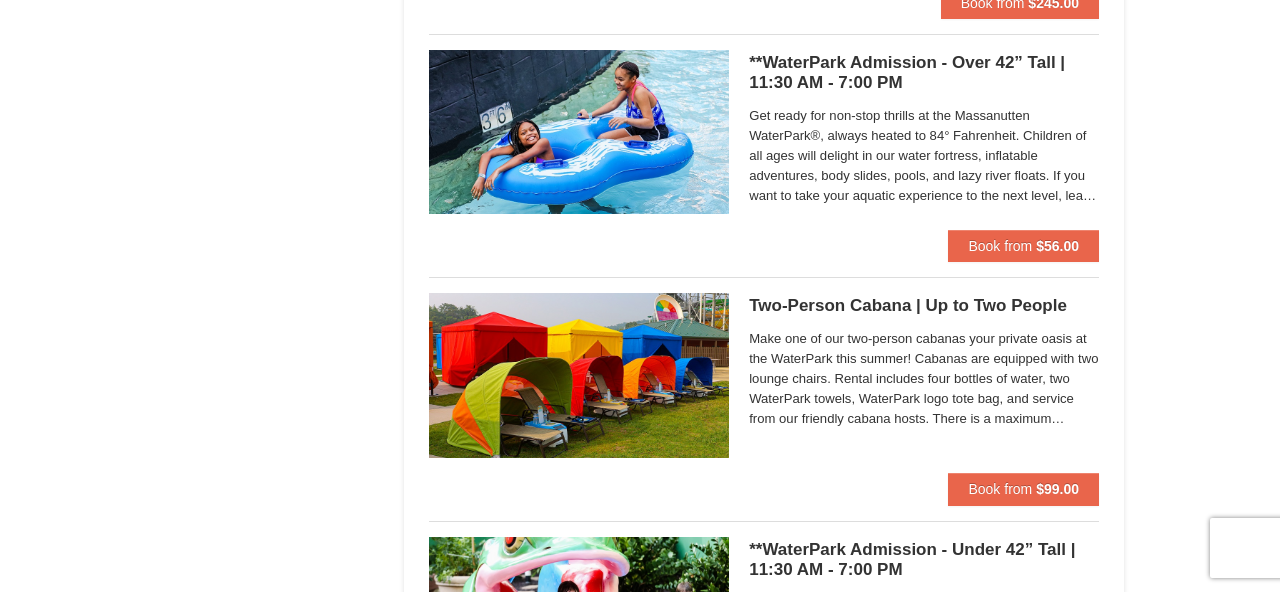 scroll, scrollTop: 1377, scrollLeft: 0, axis: vertical 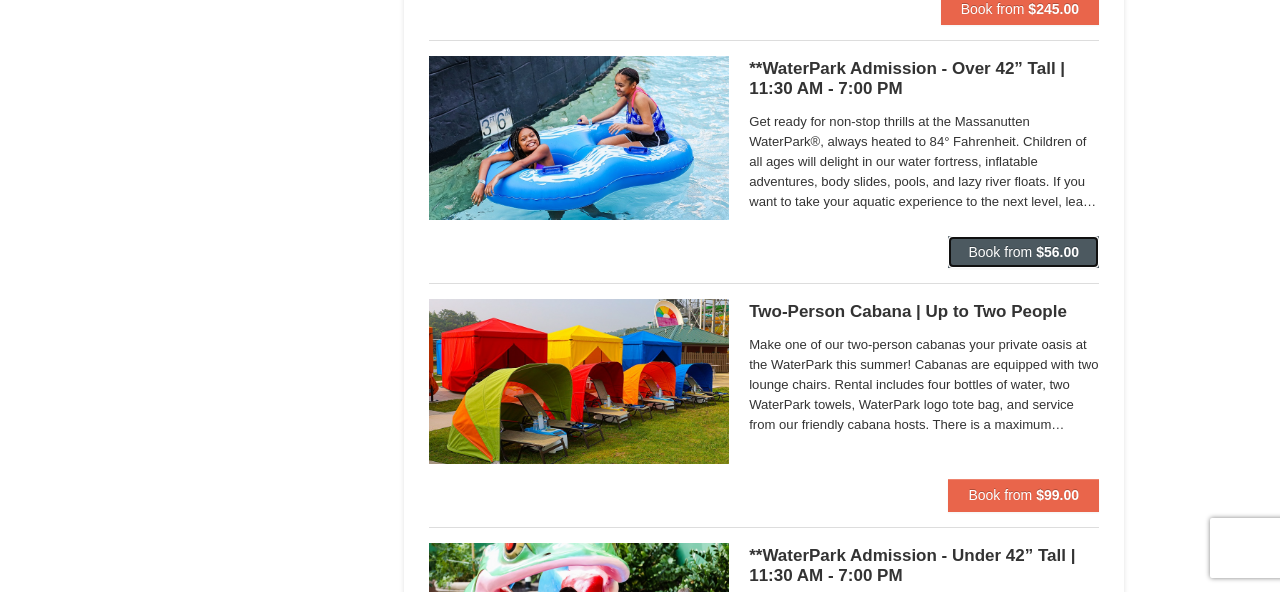 click on "Book from" at bounding box center [1000, 252] 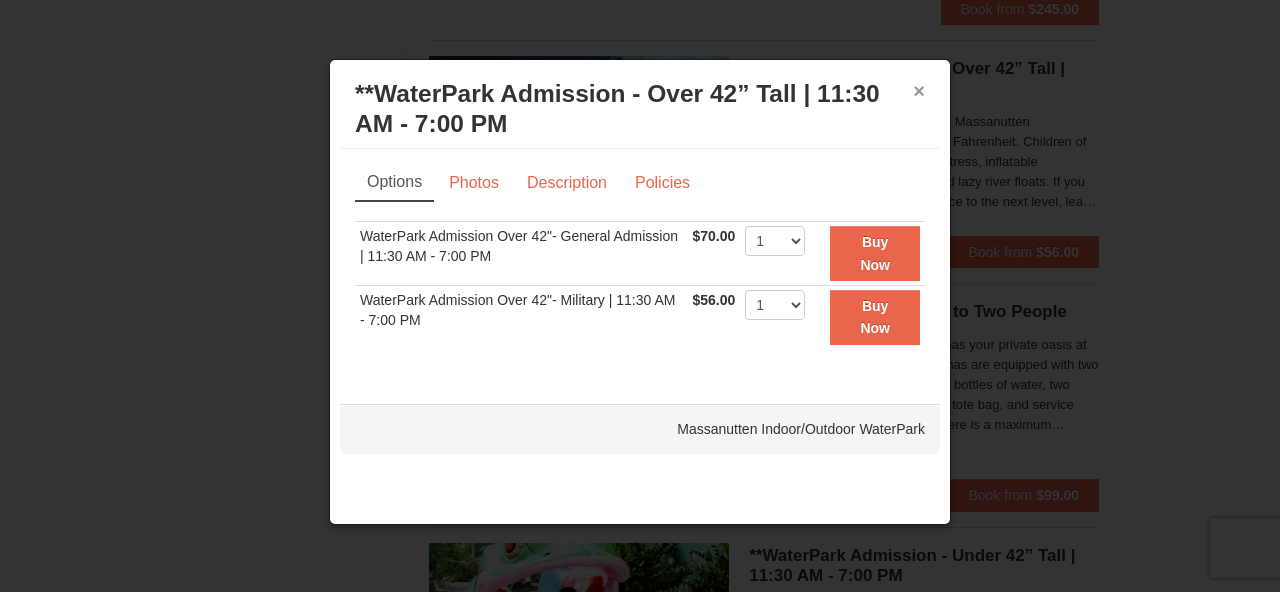click on "×" at bounding box center [919, 91] 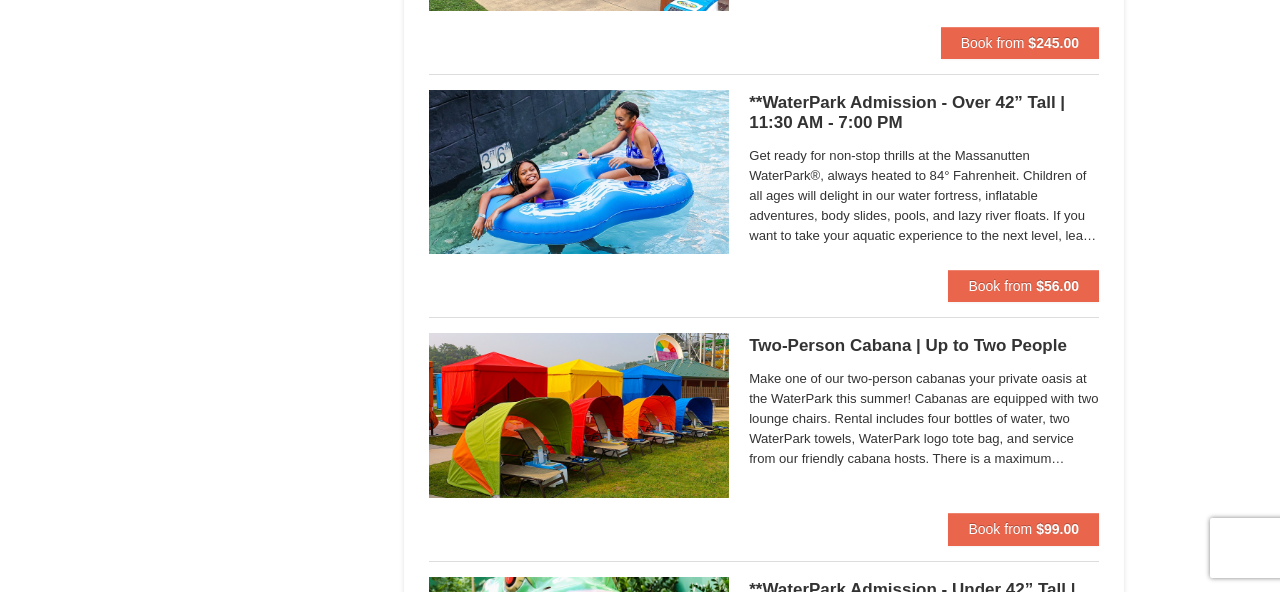 scroll, scrollTop: 1340, scrollLeft: 0, axis: vertical 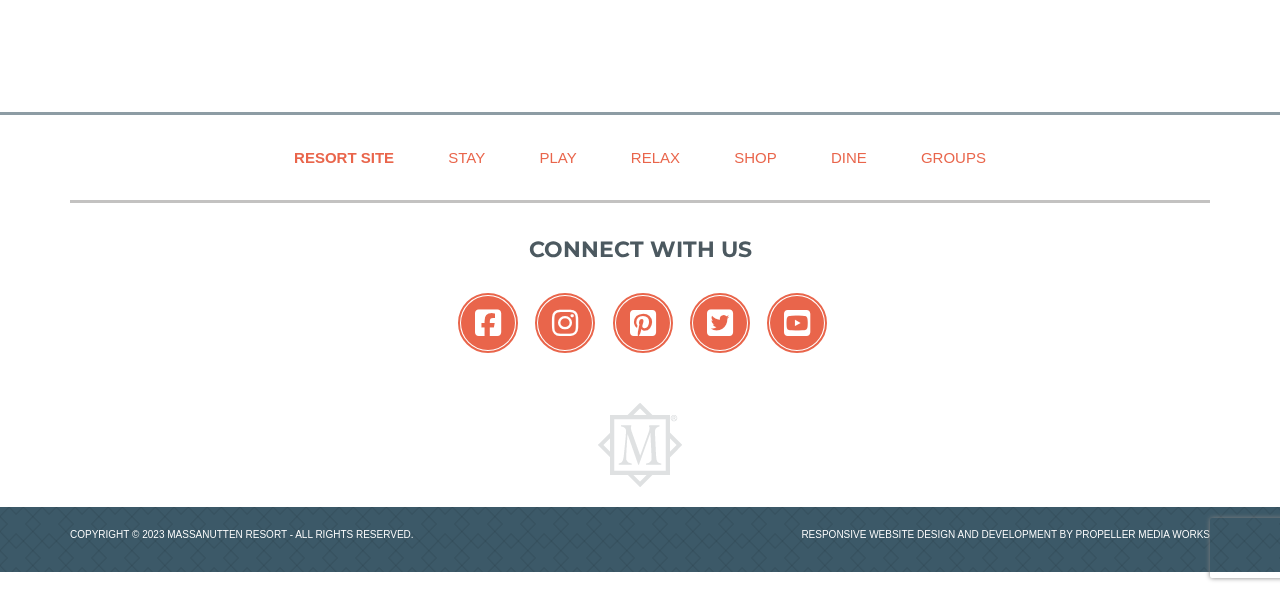 select on "8" 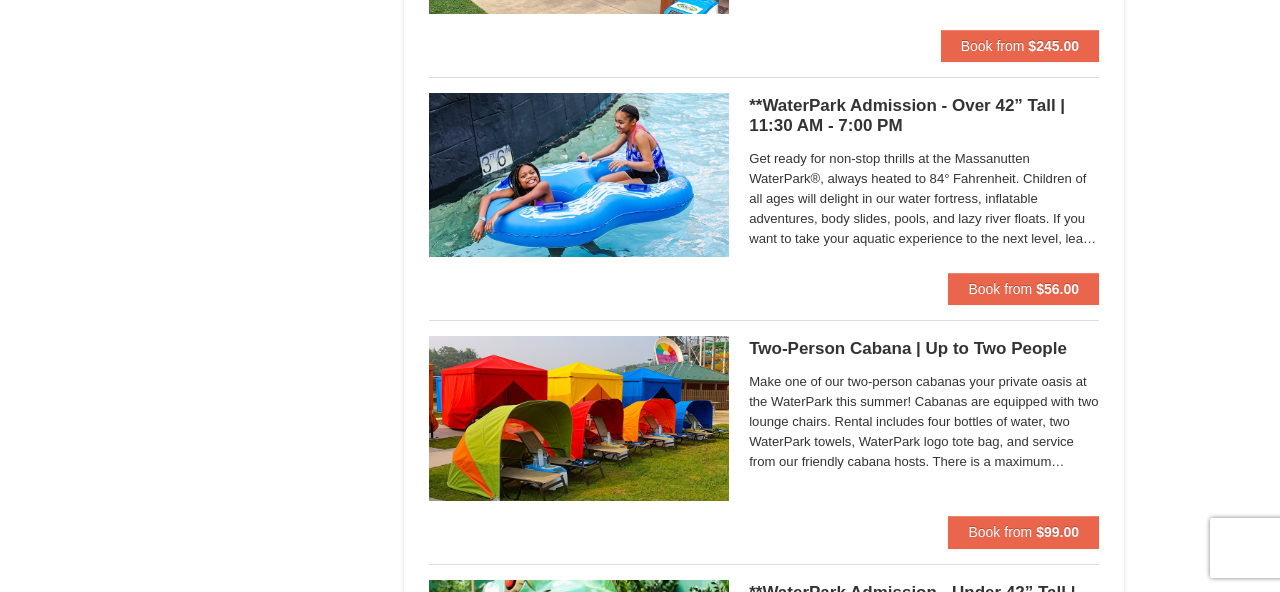 scroll, scrollTop: 1340, scrollLeft: 0, axis: vertical 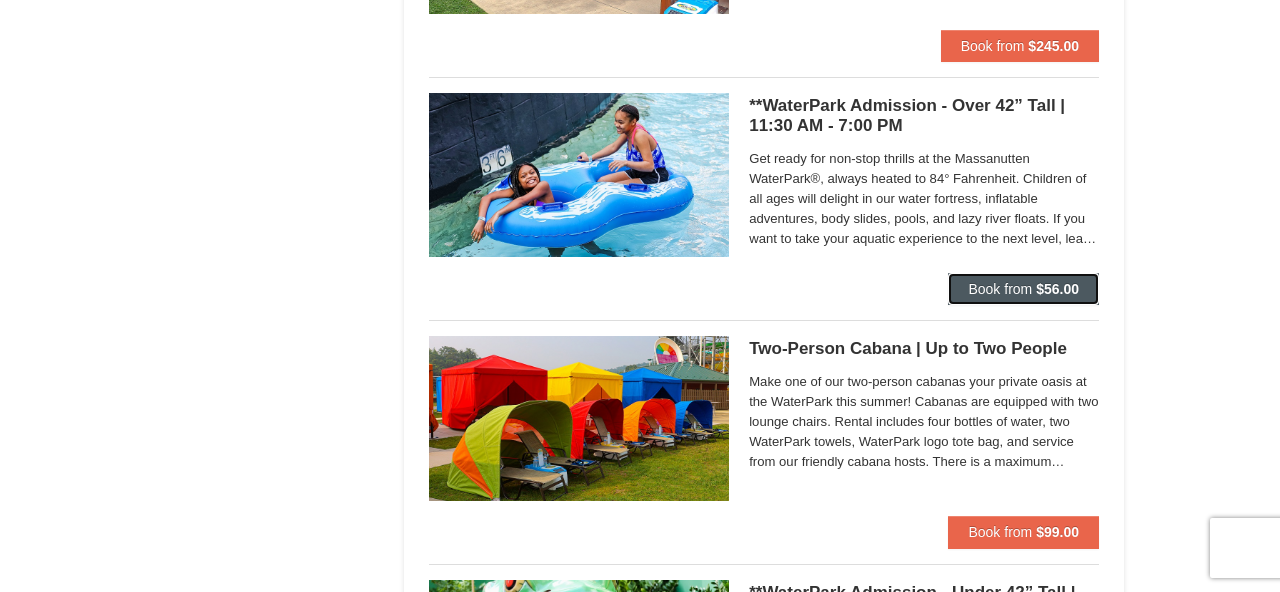 click on "$56.00" at bounding box center [1057, 289] 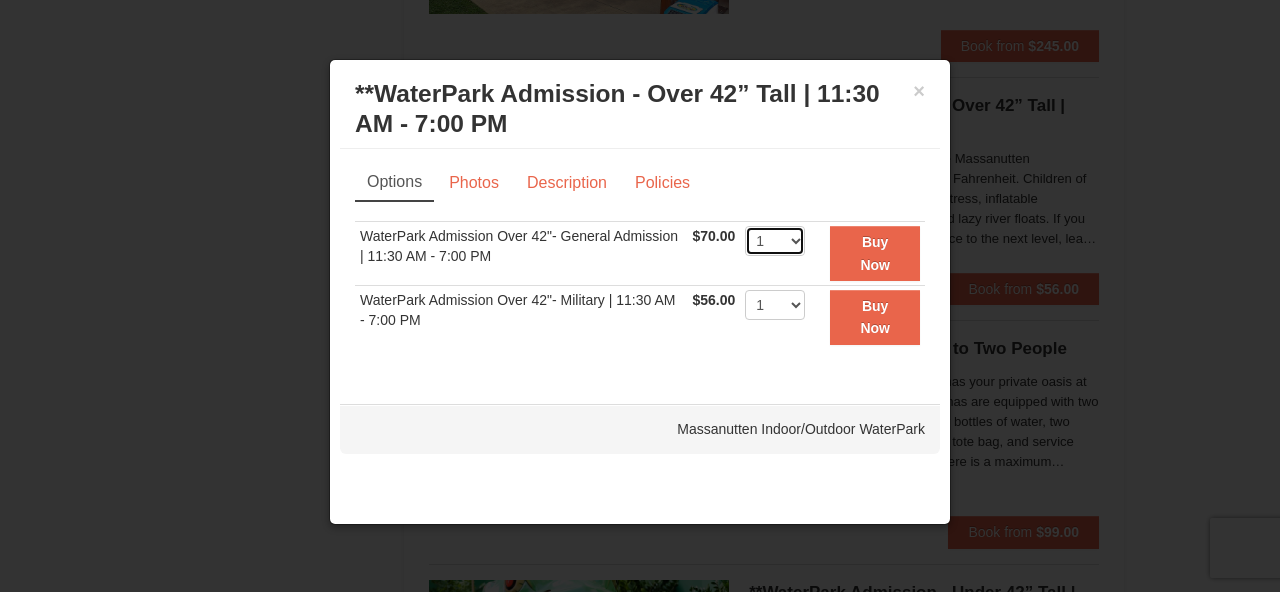 click on "1
2
3
4
5
6
7
8
9
10
11
12
13
14
15
16
17
18
19
20
21 22" at bounding box center [775, 241] 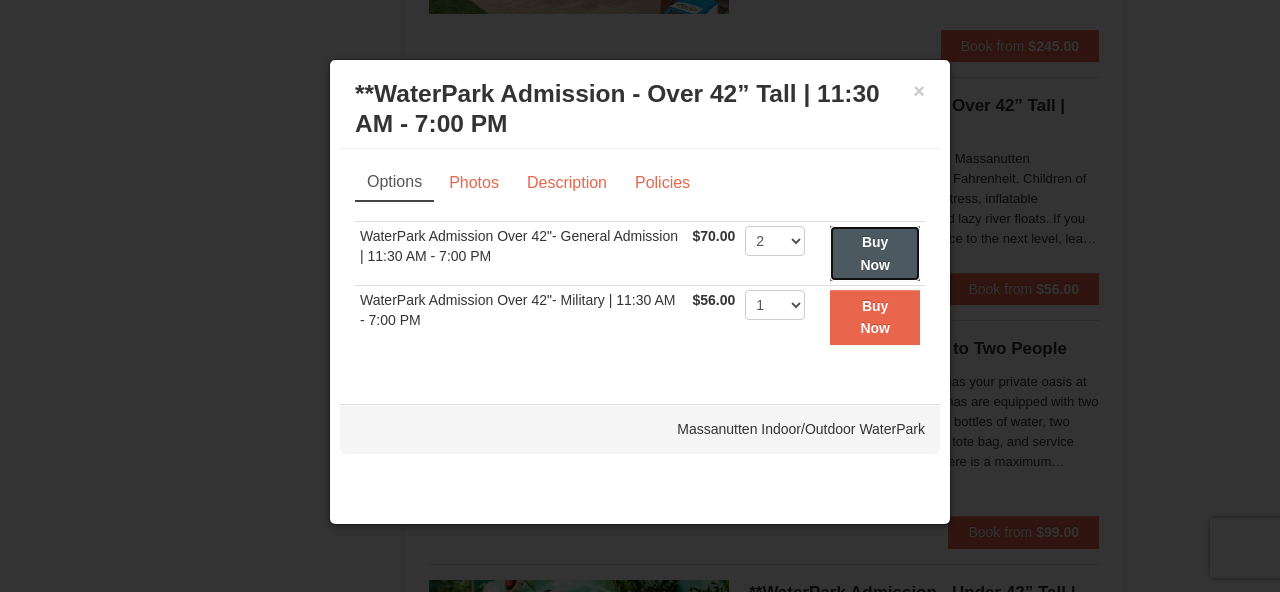 click on "Buy Now" at bounding box center (875, 253) 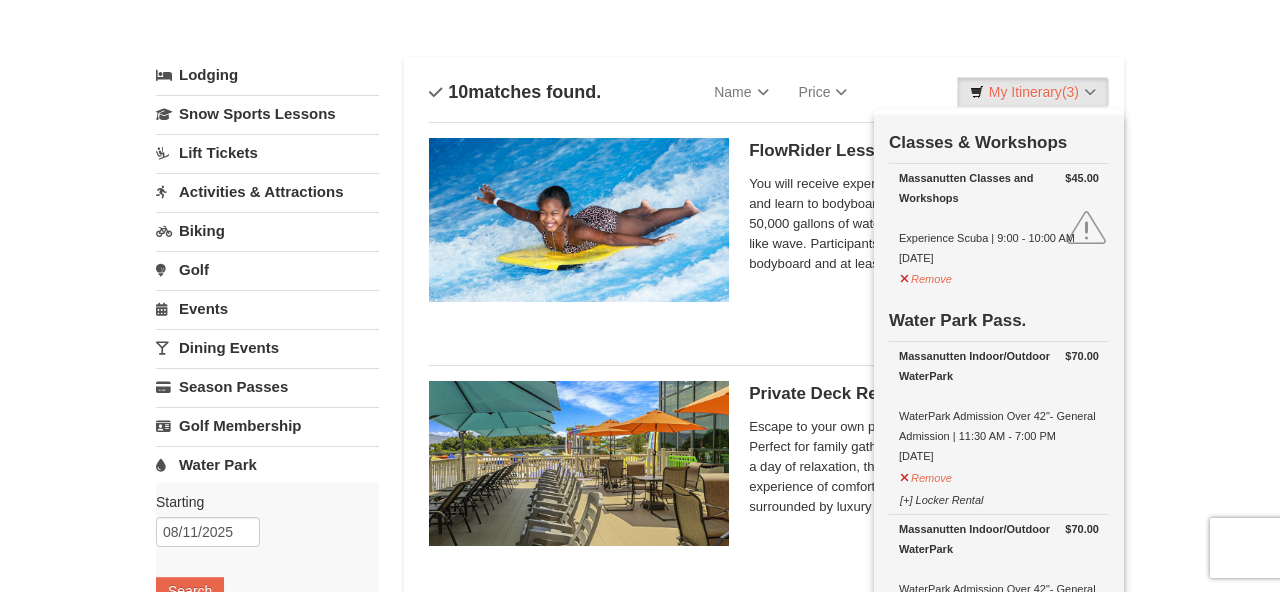 scroll, scrollTop: 79, scrollLeft: 0, axis: vertical 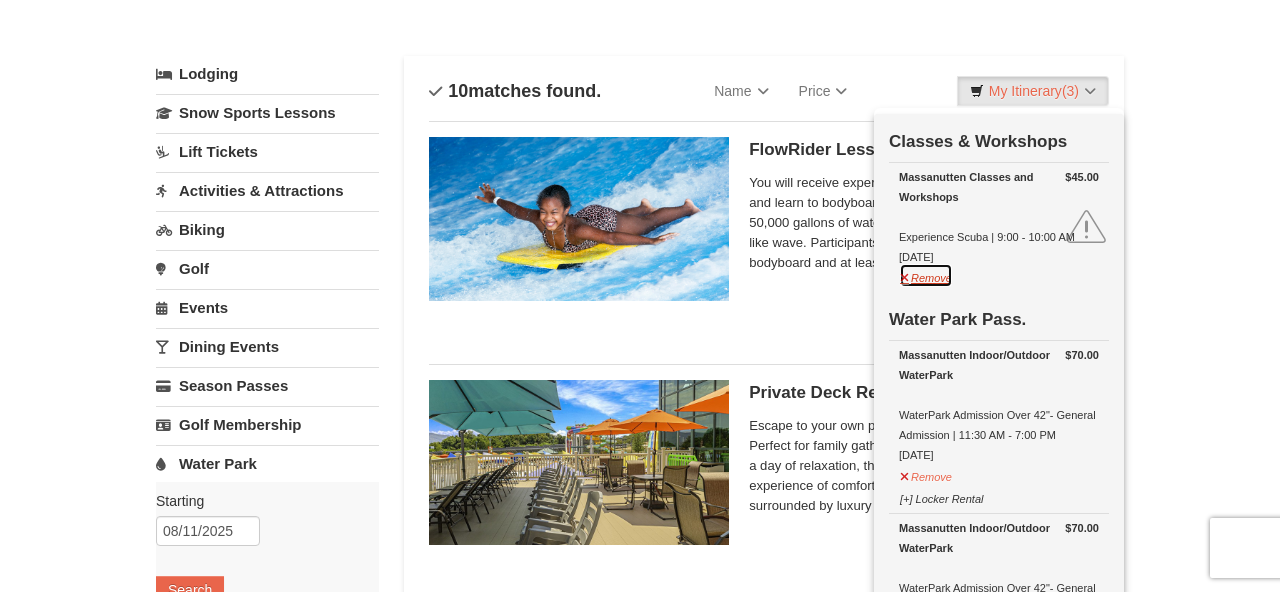 click on "Remove" at bounding box center (926, 275) 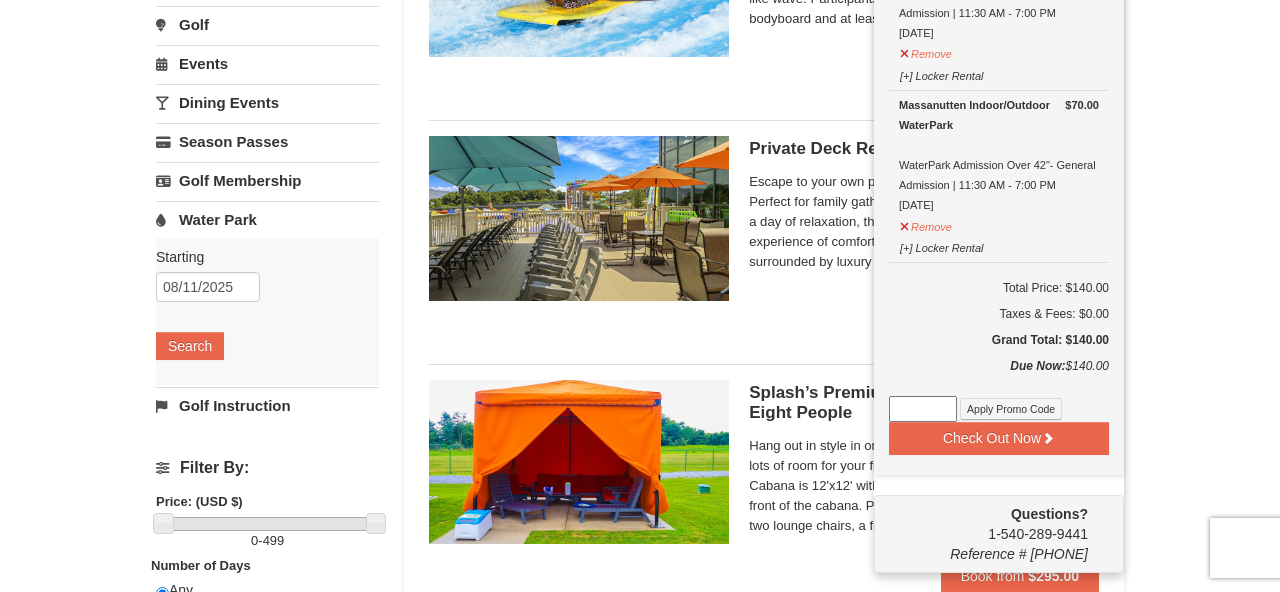scroll, scrollTop: 303, scrollLeft: 0, axis: vertical 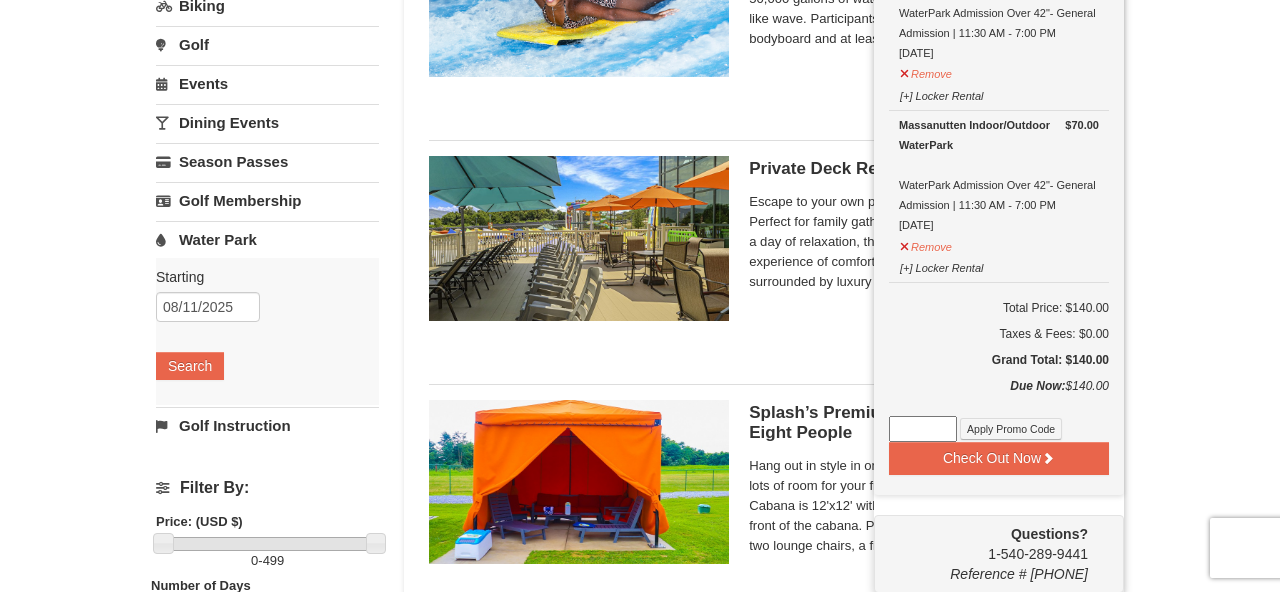 click on "×
Categories
List
Filter
My Itinerary (2)
Check Out Now
Water Park Pass.
$70.00
Massanutten Indoor/Outdoor WaterPark
WaterPark Admission Over 42"- General Admission | 11:30 AM - 7:00 PM
8/11/2025
$70.00" at bounding box center (640, 1076) 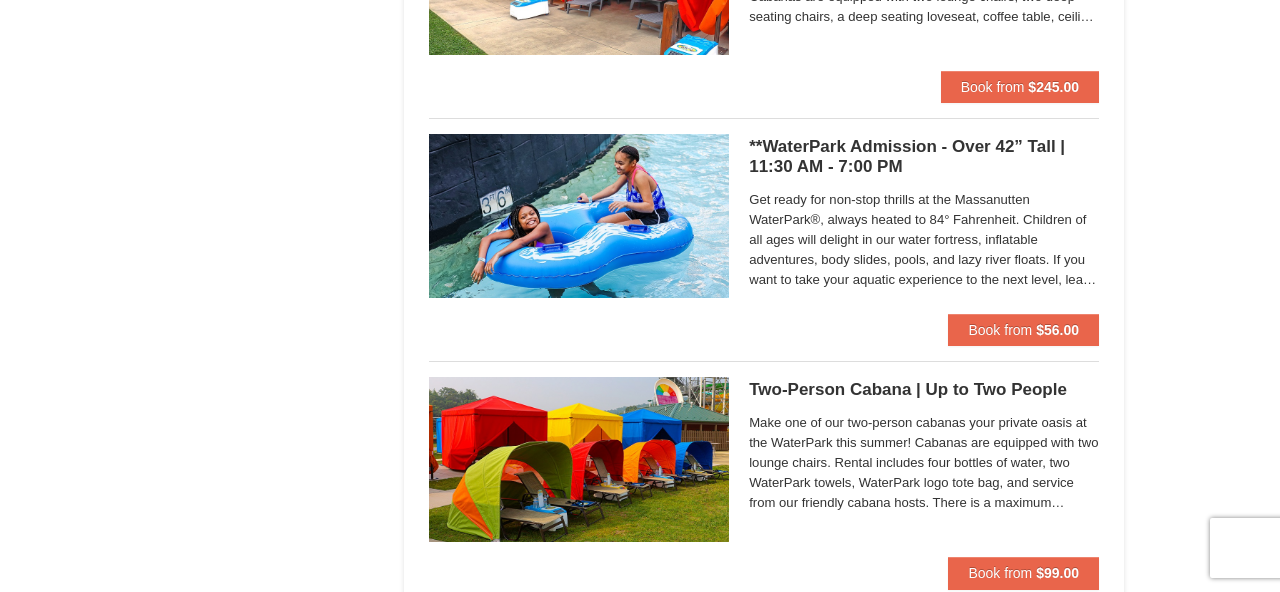 scroll, scrollTop: 1301, scrollLeft: 0, axis: vertical 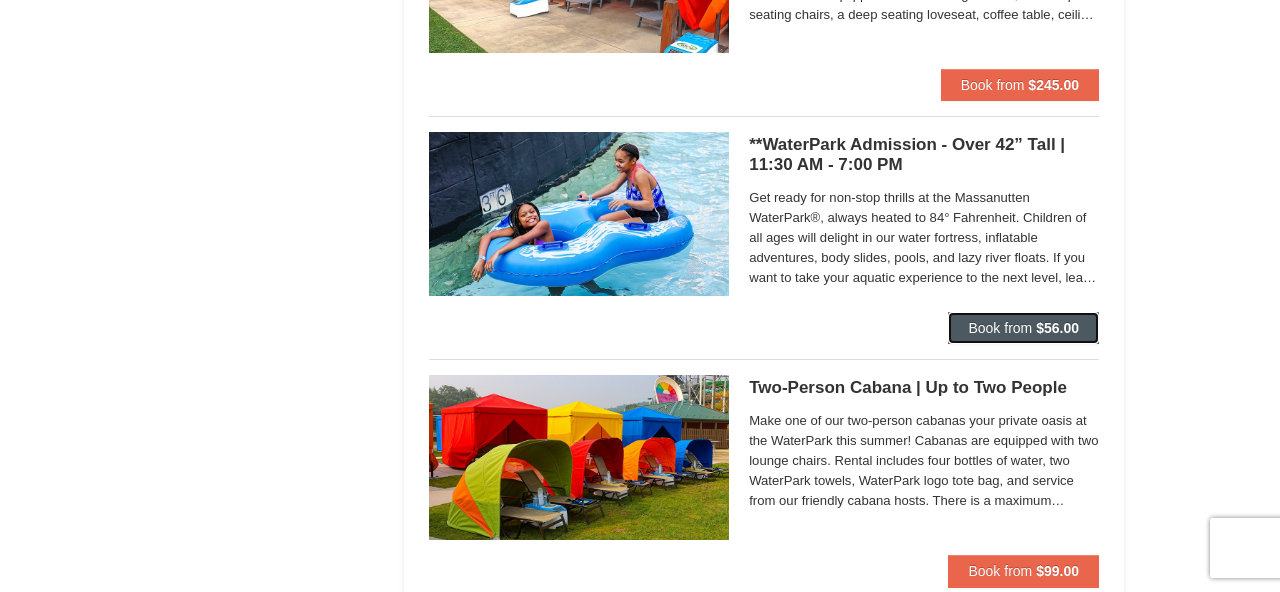 click on "Book from" at bounding box center (1000, 328) 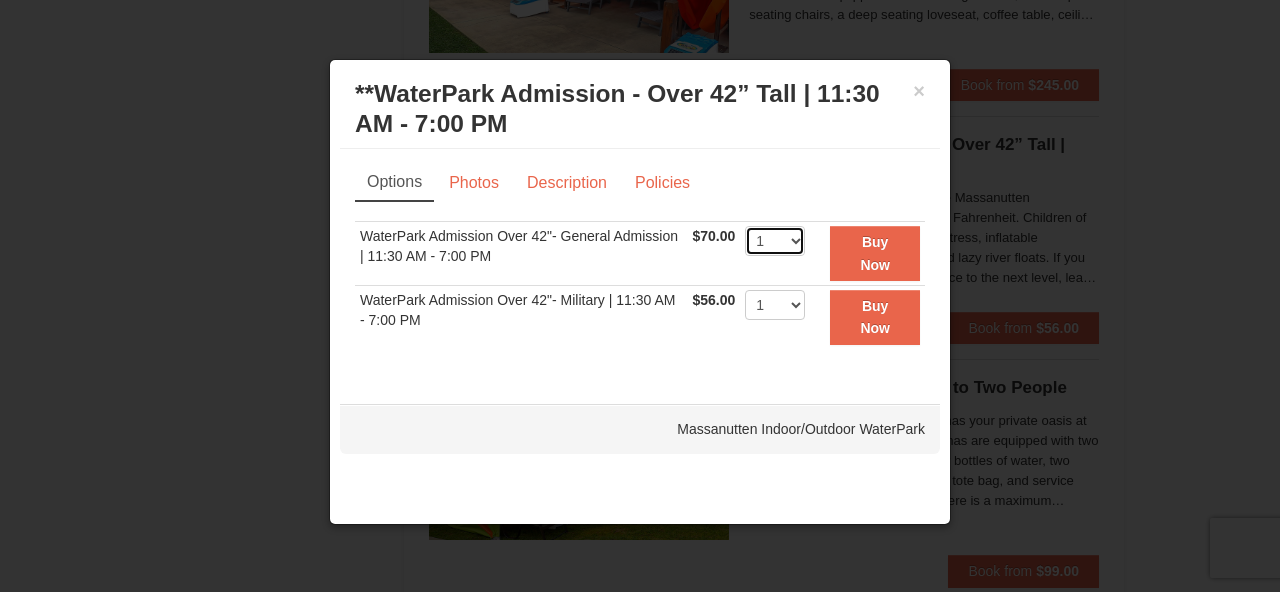 click on "1
2
3
4
5
6
7
8
9
10
11
12
13
14
15
16
17
18
19
20
21 22" at bounding box center (775, 241) 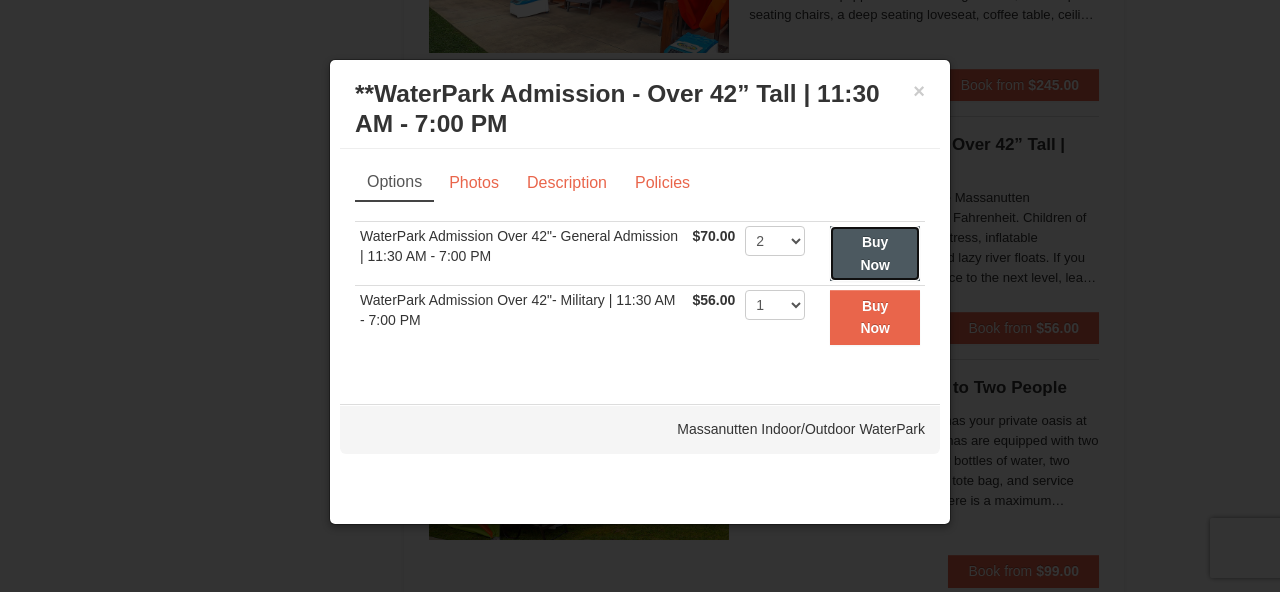 click on "Buy Now" at bounding box center [875, 253] 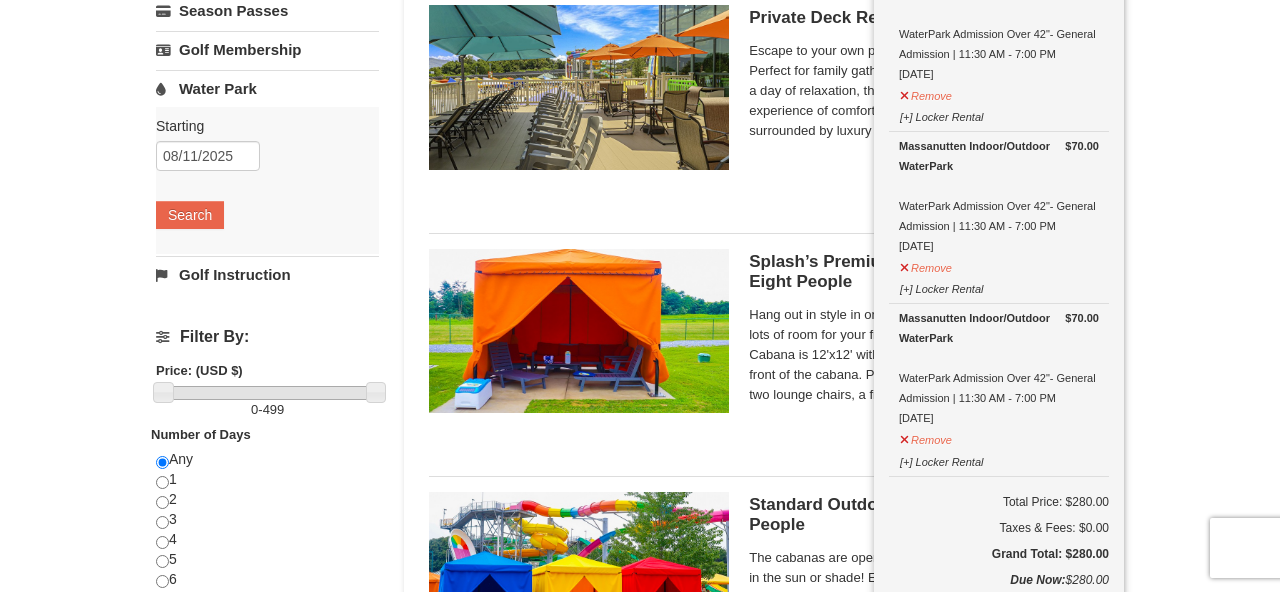 scroll, scrollTop: 456, scrollLeft: 0, axis: vertical 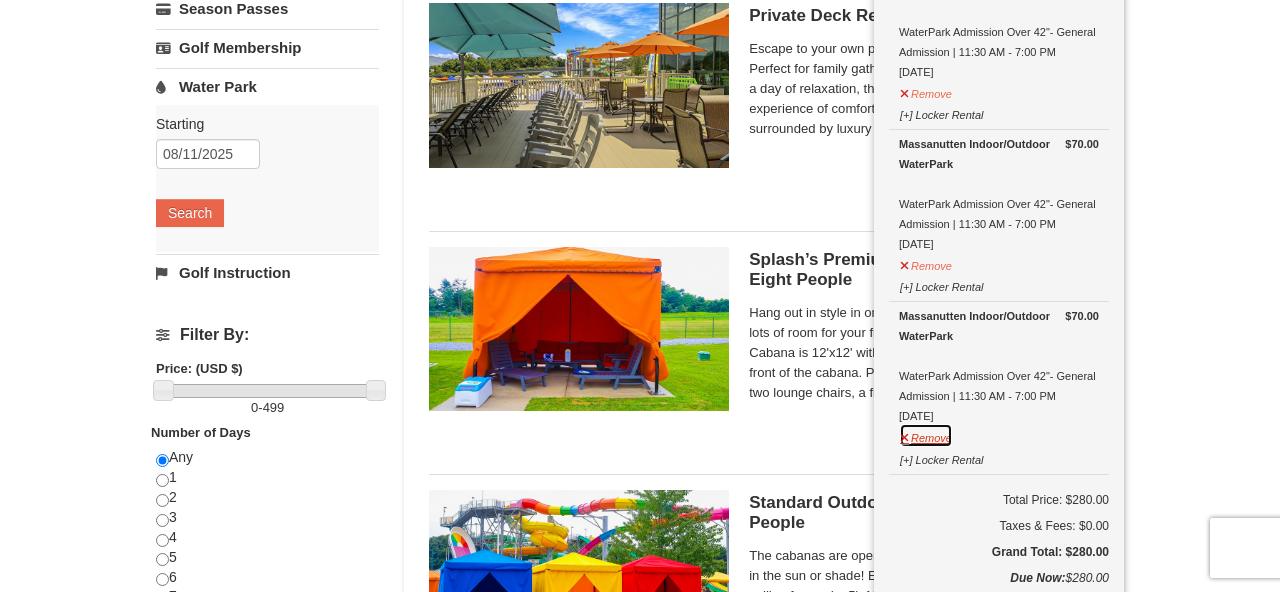 click on "Remove" at bounding box center [926, 435] 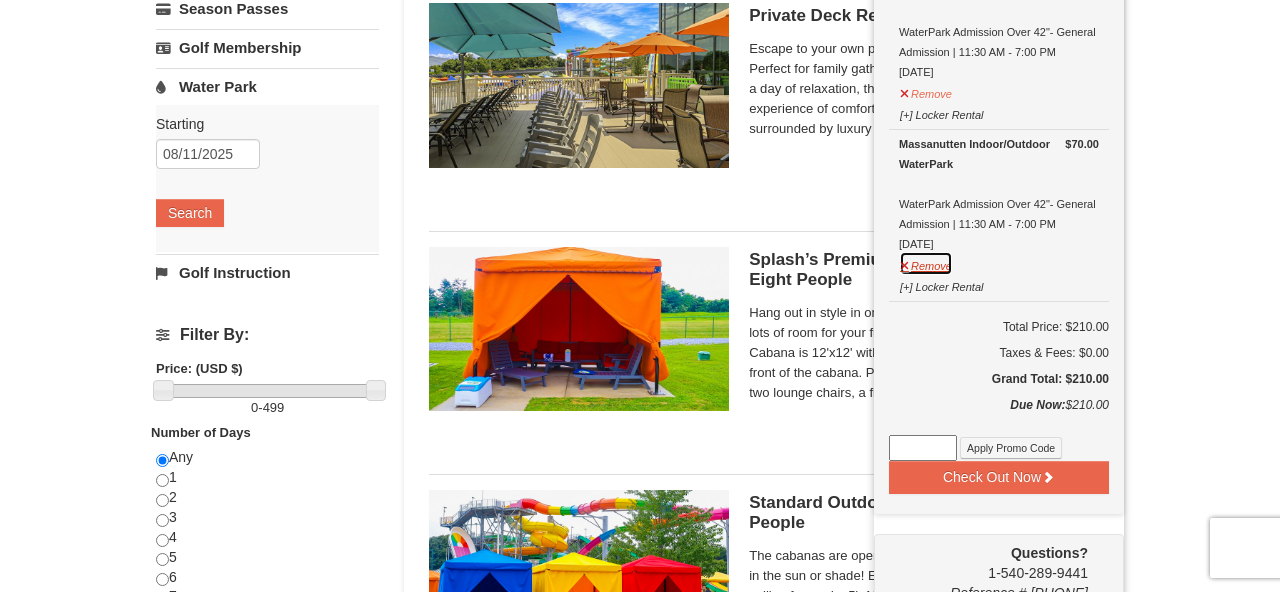 click on "Remove" at bounding box center [926, 263] 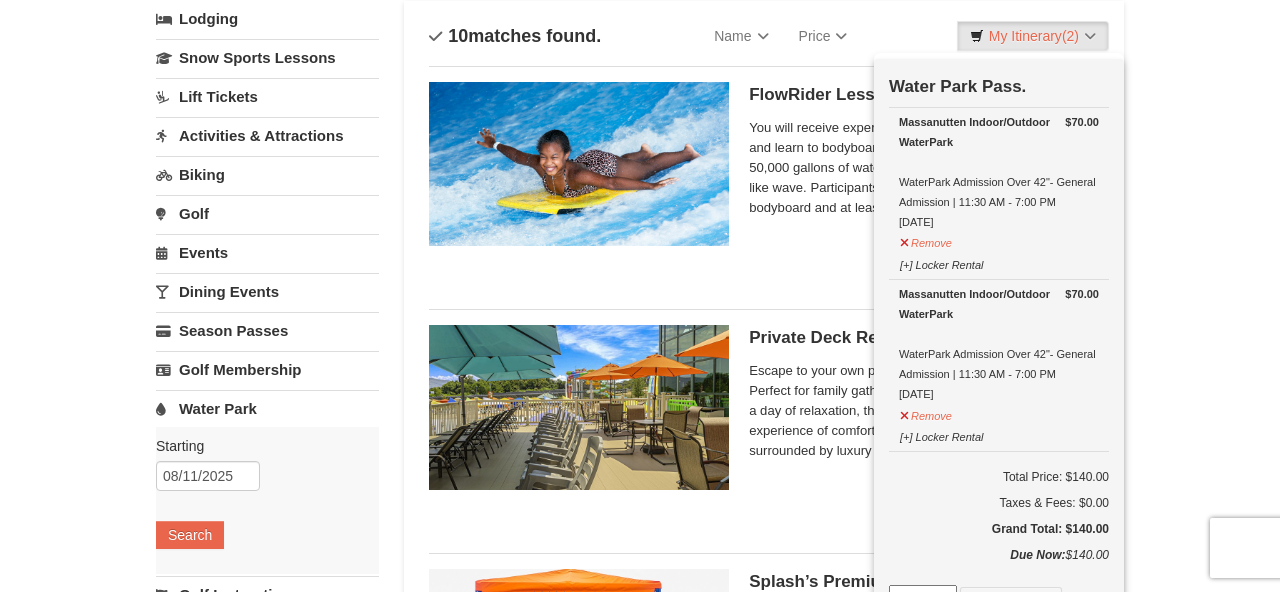 scroll, scrollTop: 127, scrollLeft: 0, axis: vertical 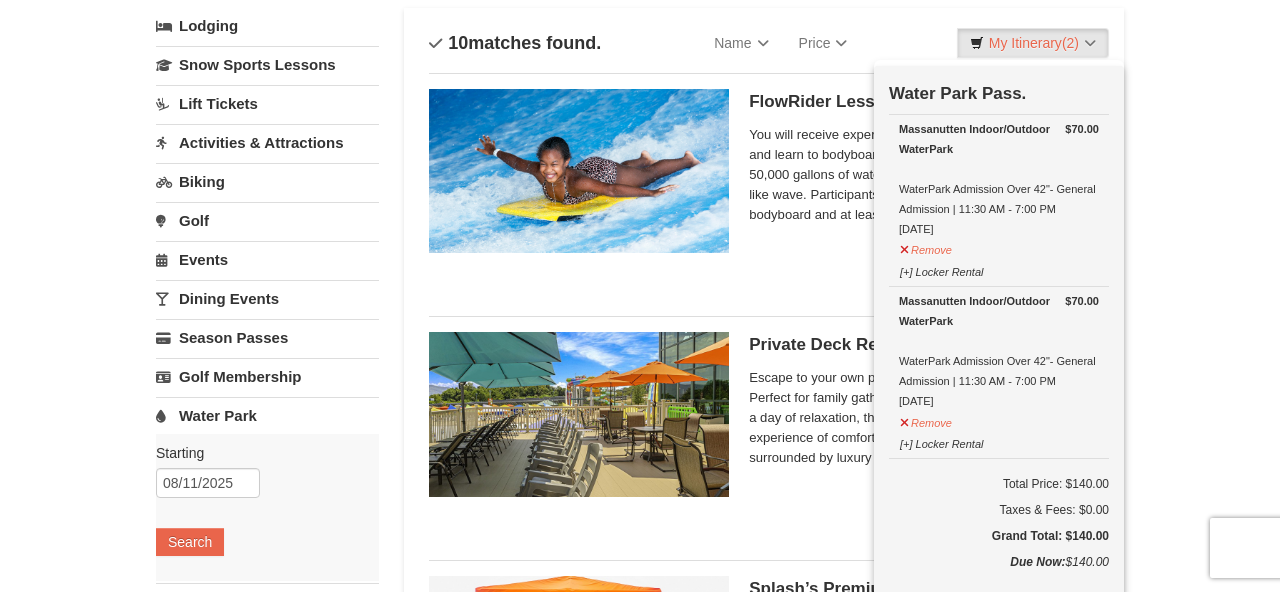 click on "×
Categories
List
Filter
My Itinerary (2)
Check Out Now
Water Park Pass.
$70.00
Massanutten Indoor/Outdoor WaterPark
WaterPark Admission Over 42"- General Admission | 11:30 AM - 7:00 PM
8/11/2025
$70.00" at bounding box center (640, 1252) 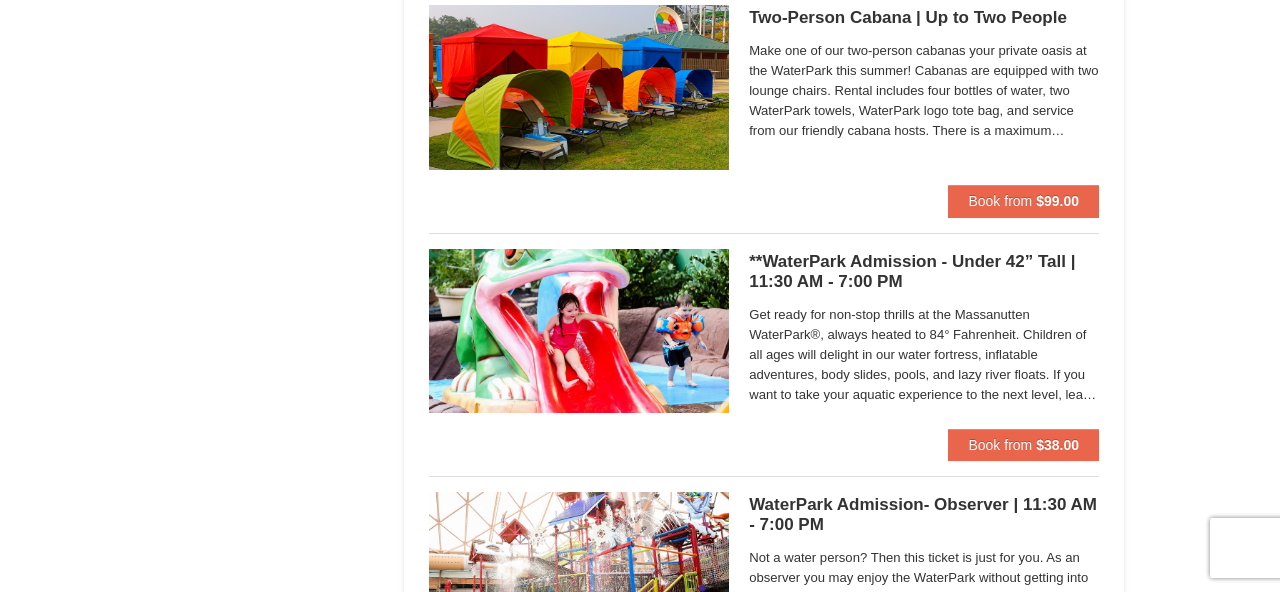 scroll, scrollTop: 1676, scrollLeft: 0, axis: vertical 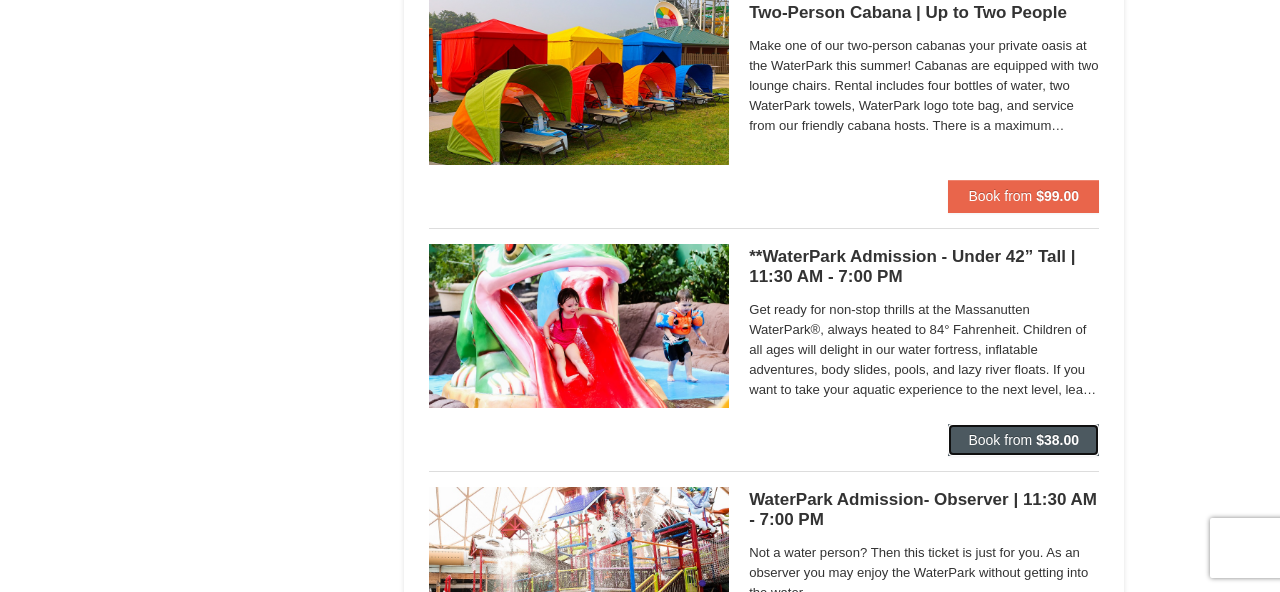 click on "Book from" at bounding box center (1000, 440) 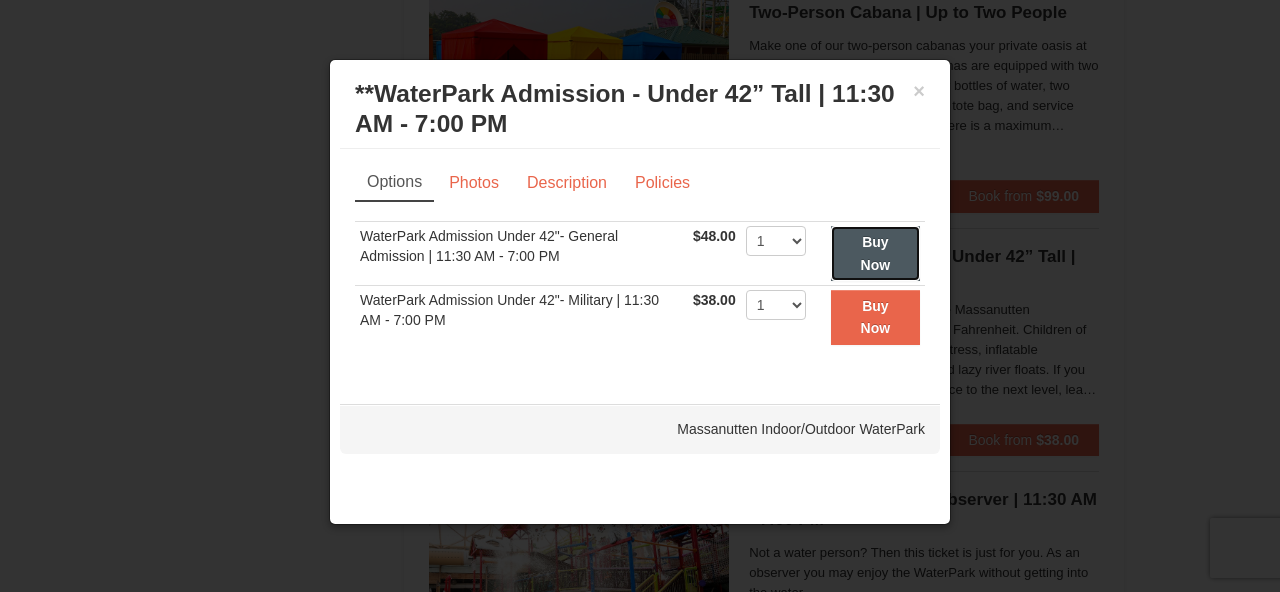 click on "Buy Now" at bounding box center [876, 253] 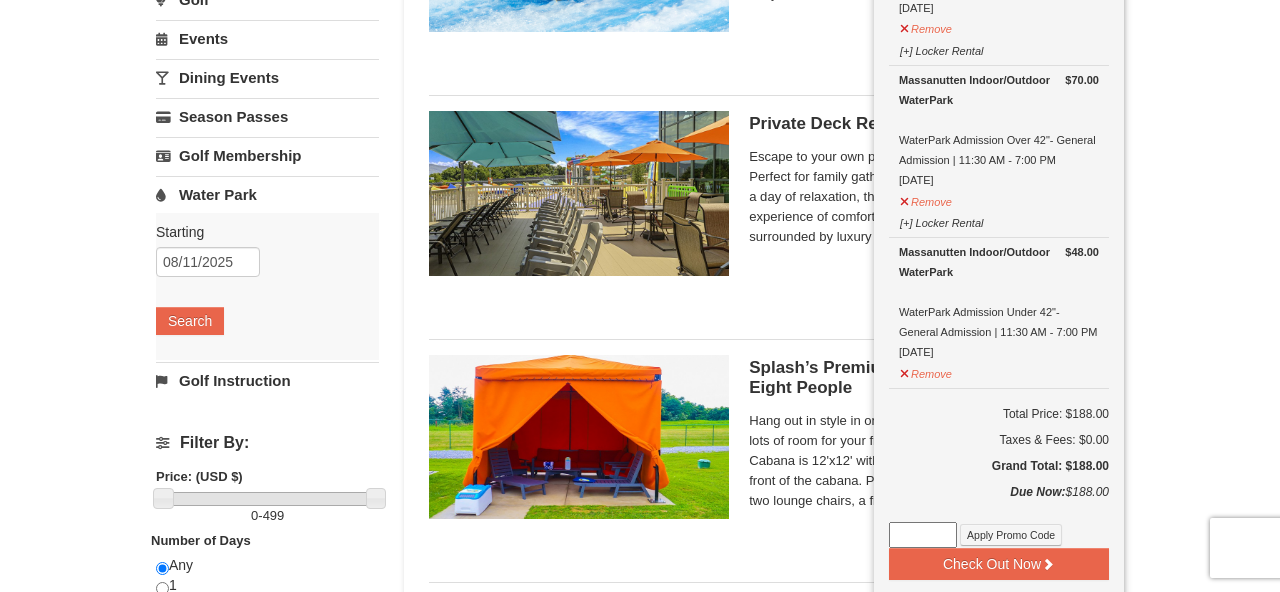 scroll, scrollTop: 350, scrollLeft: 0, axis: vertical 